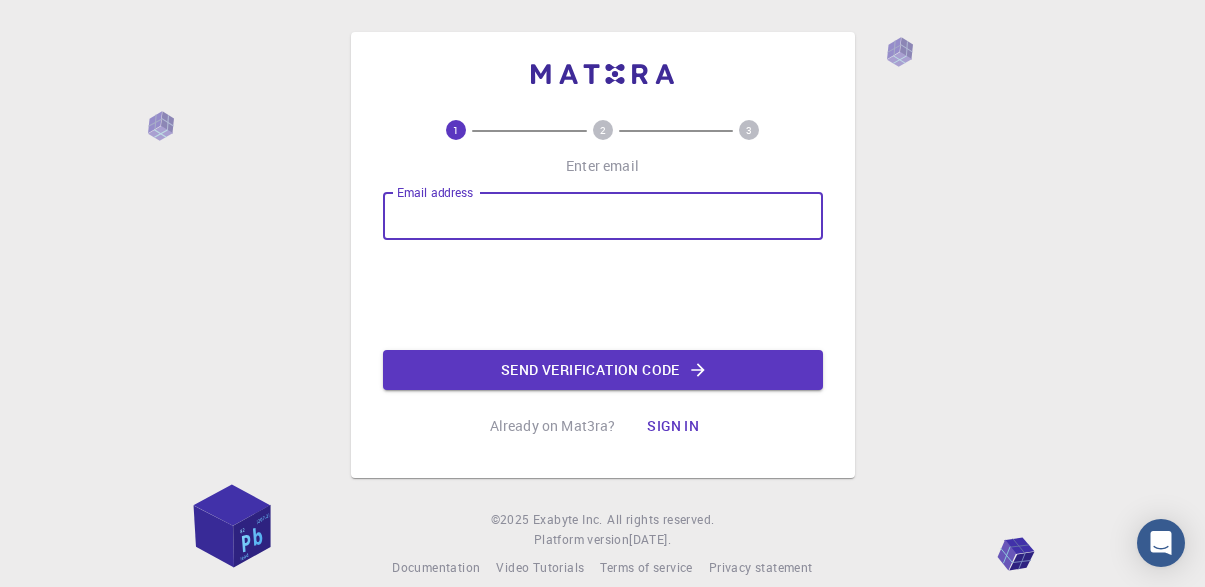 scroll, scrollTop: 0, scrollLeft: 0, axis: both 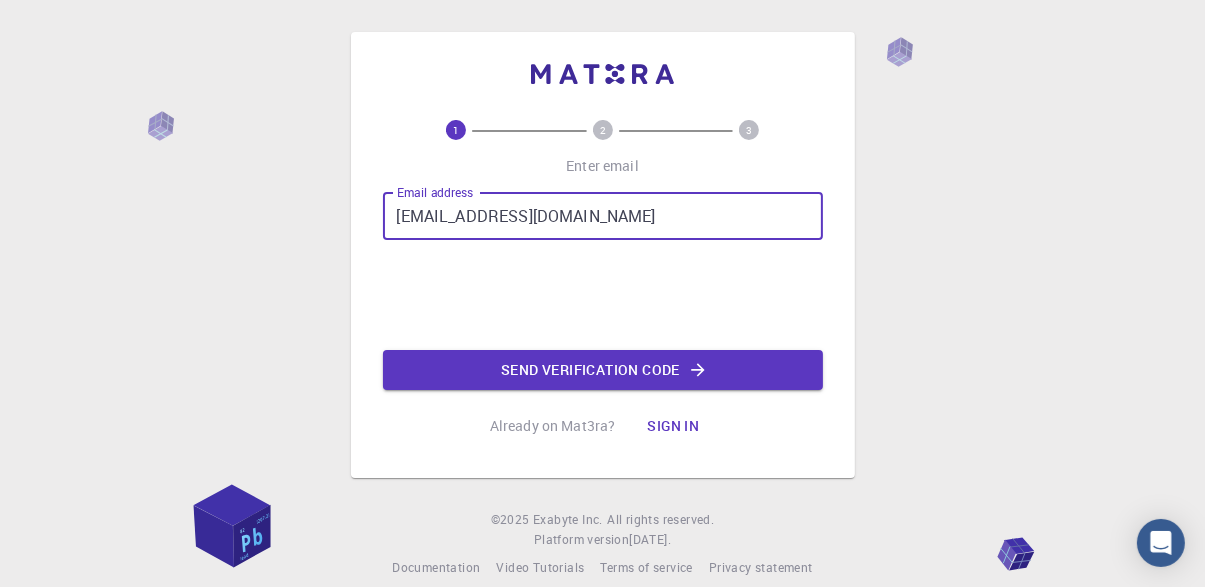 type on "[EMAIL_ADDRESS][DOMAIN_NAME]" 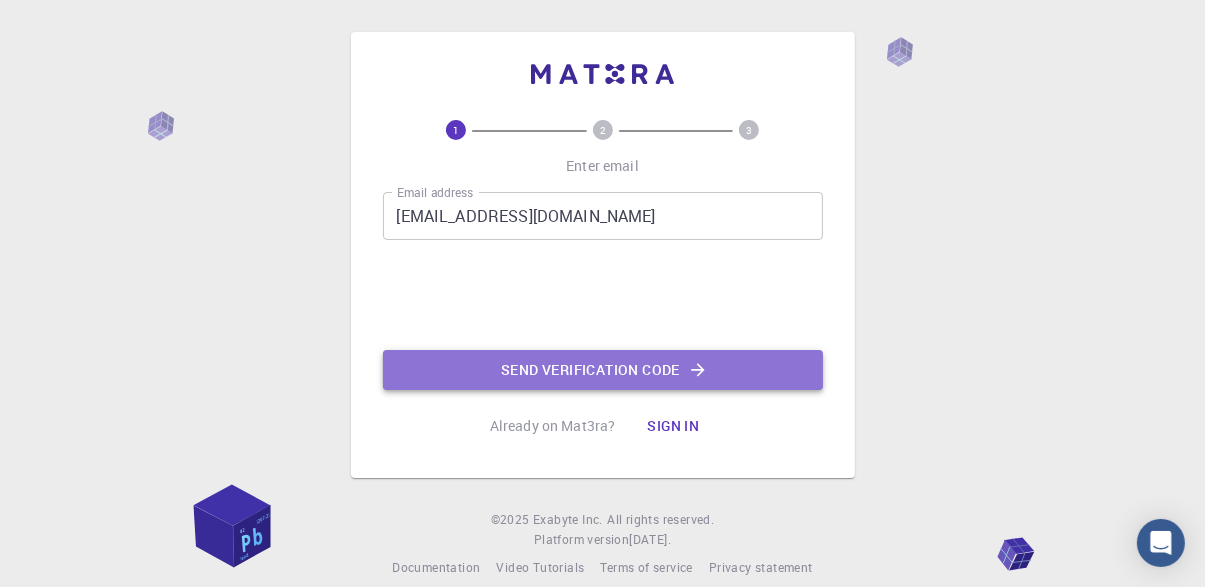 click on "Send verification code" 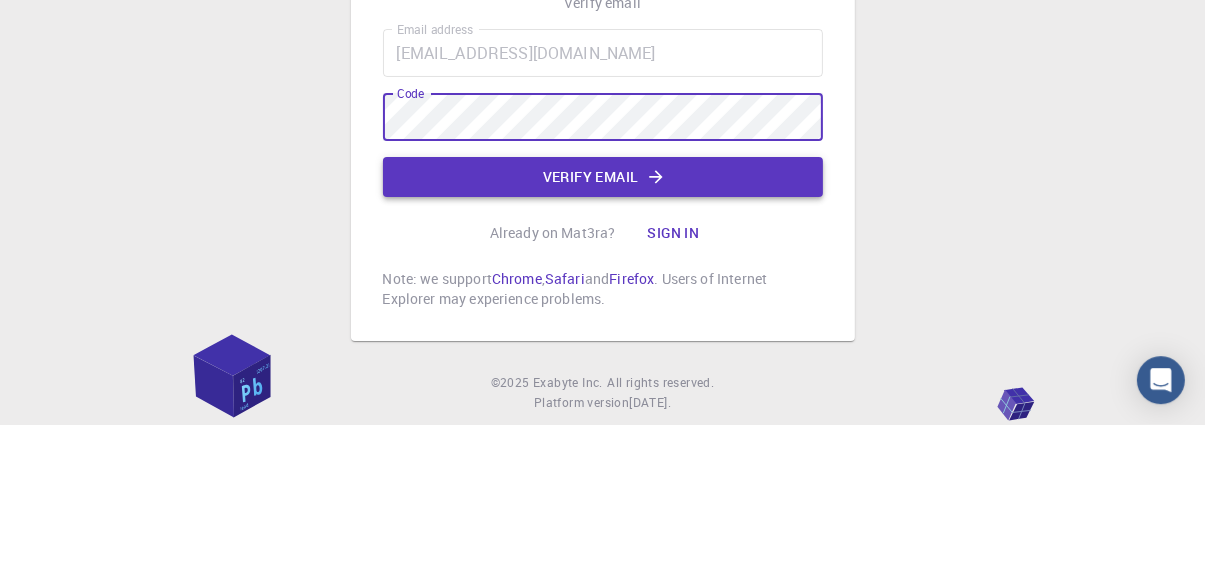 click on "Verify email" 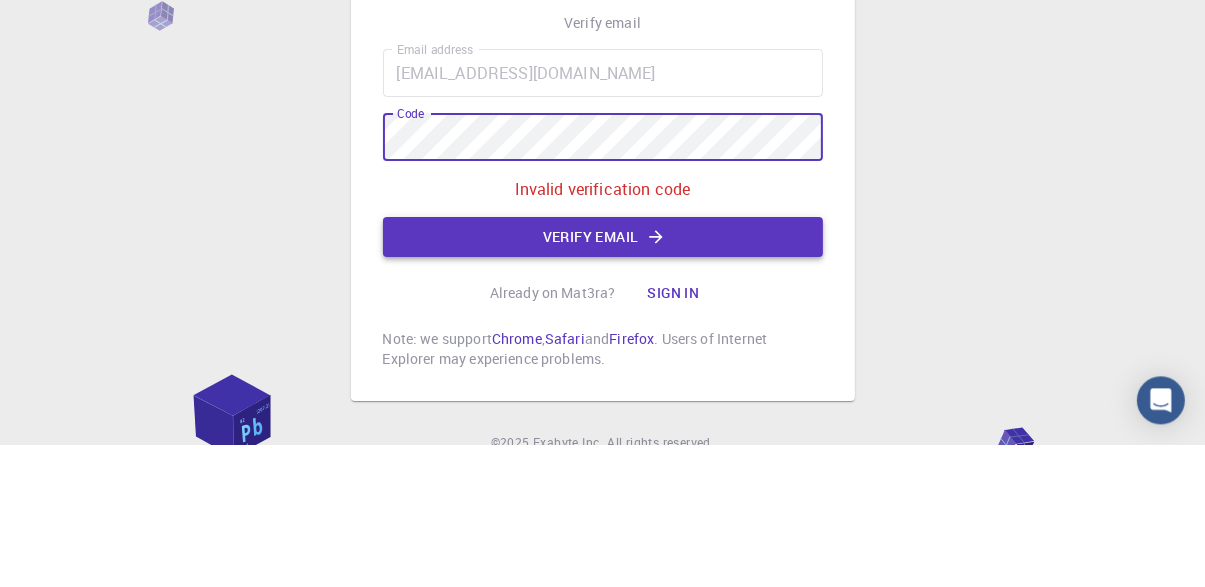 click on "Verify email" at bounding box center (603, 380) 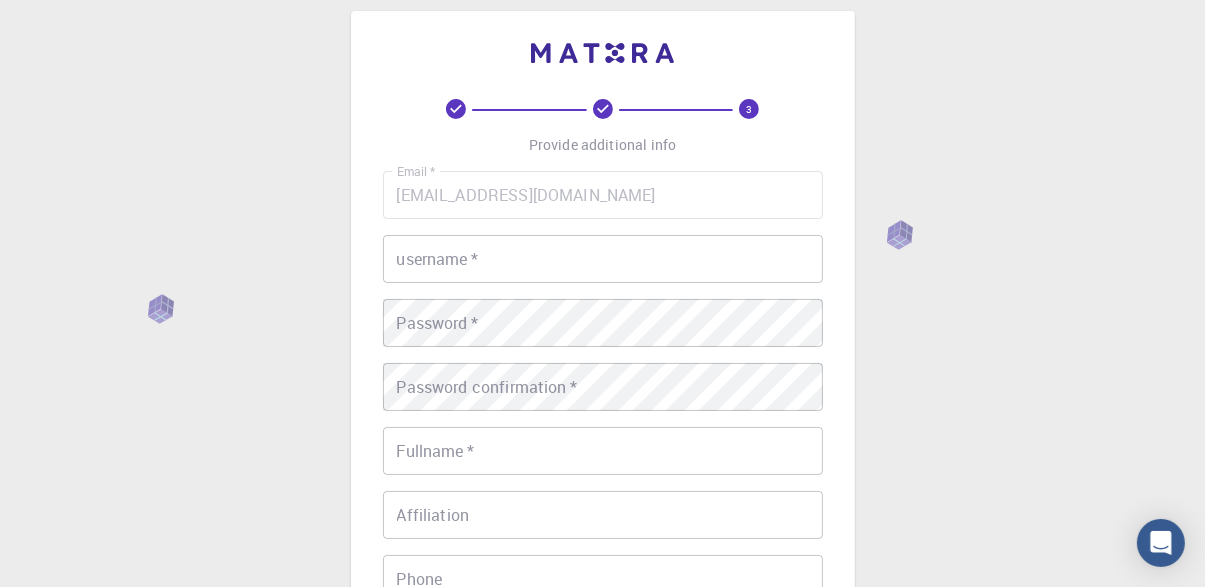scroll, scrollTop: 17, scrollLeft: 0, axis: vertical 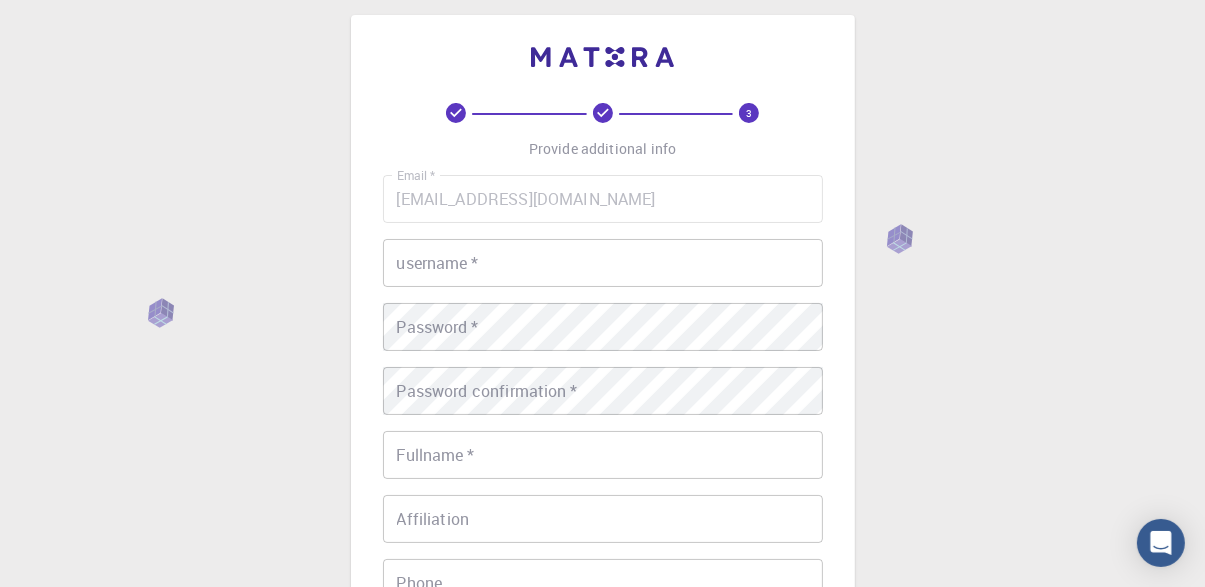 click on "username   * username   *" at bounding box center (603, 263) 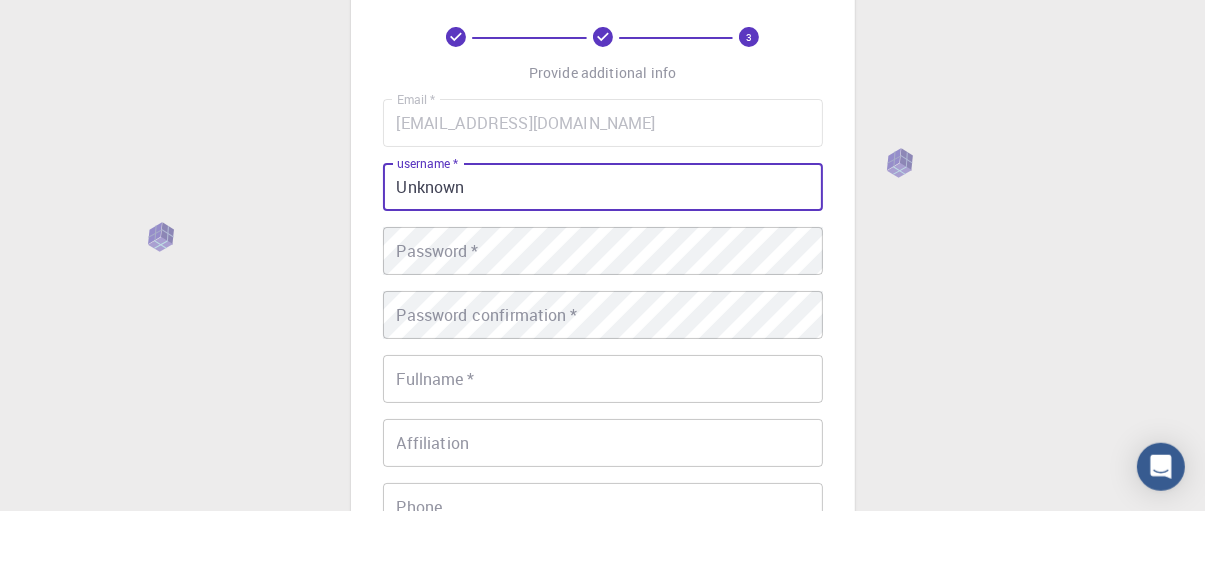 scroll, scrollTop: 17, scrollLeft: 0, axis: vertical 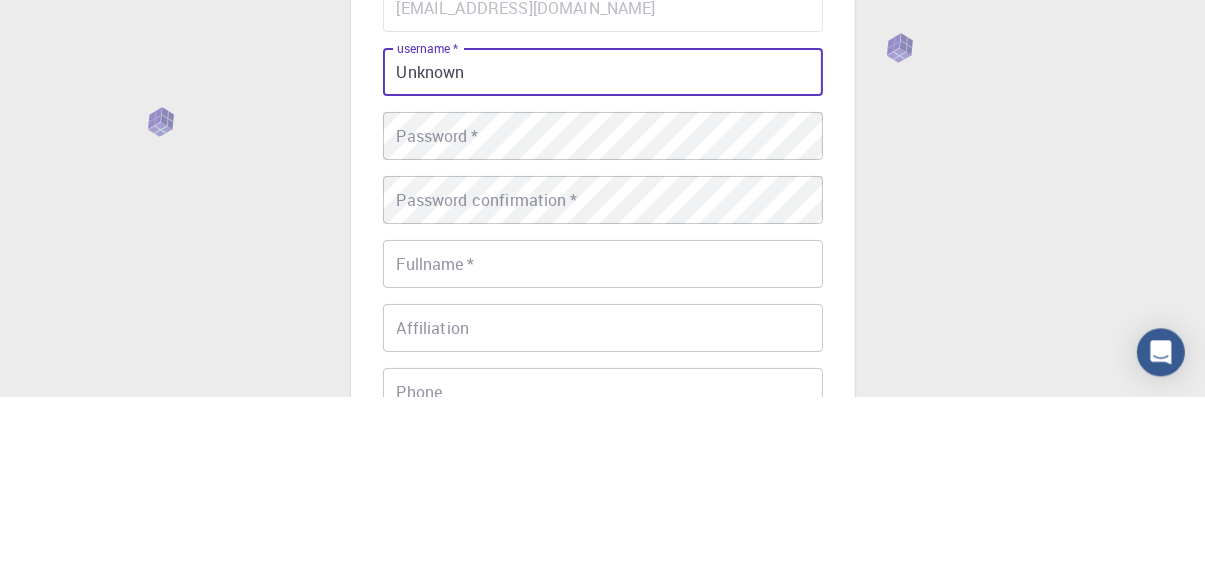 type on "Unknown" 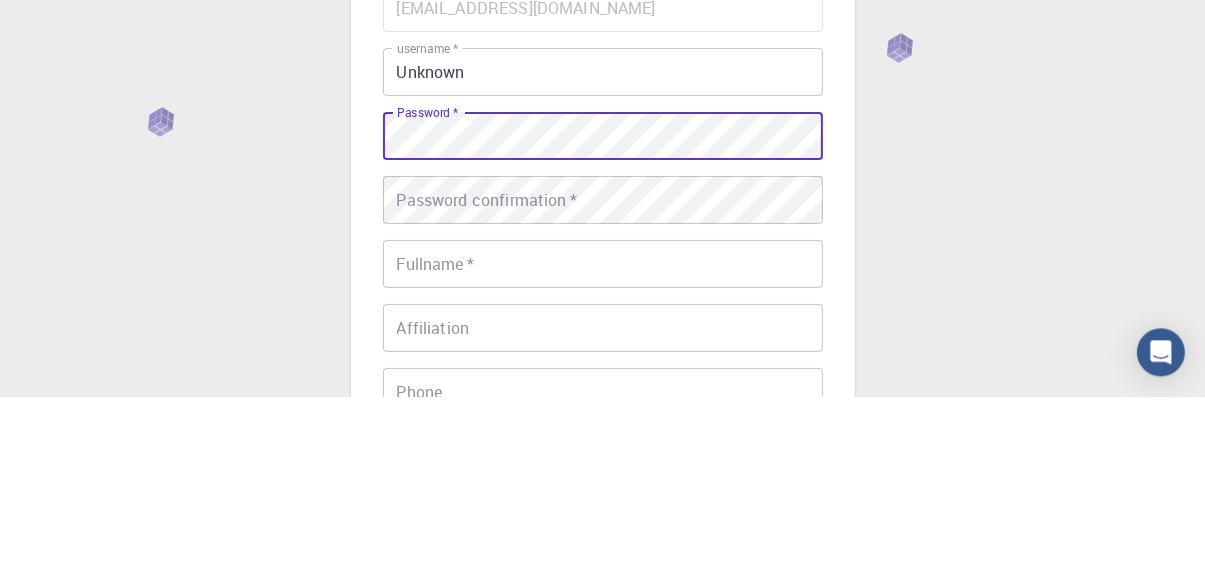click on "Password confirmation   * Password confirmation   *" at bounding box center [603, 391] 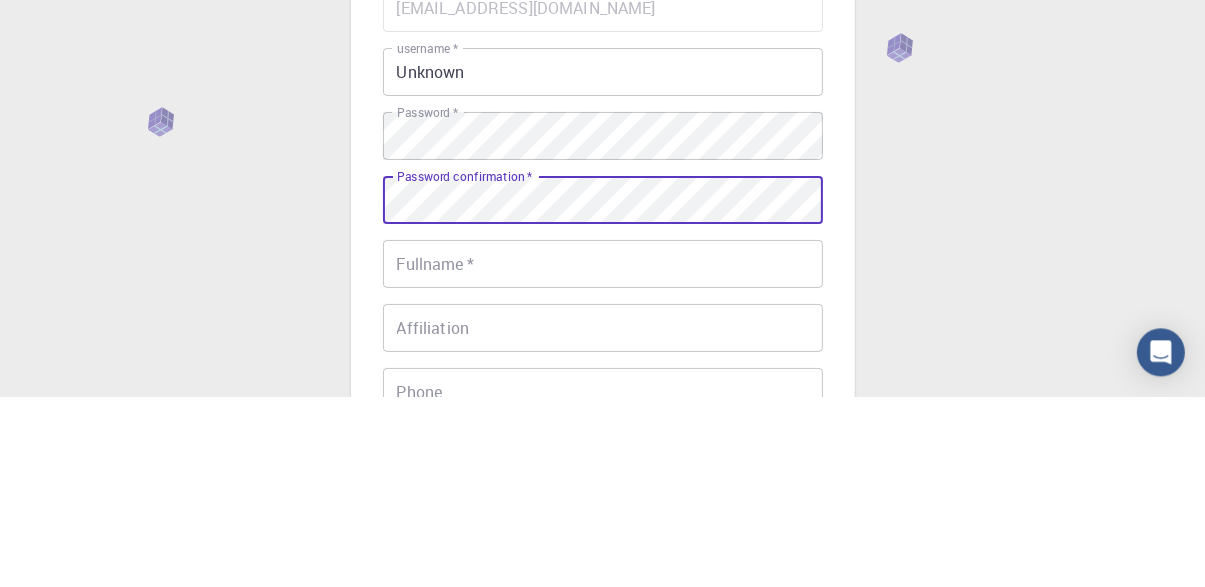click on "Fullname   * Fullname   *" at bounding box center (603, 455) 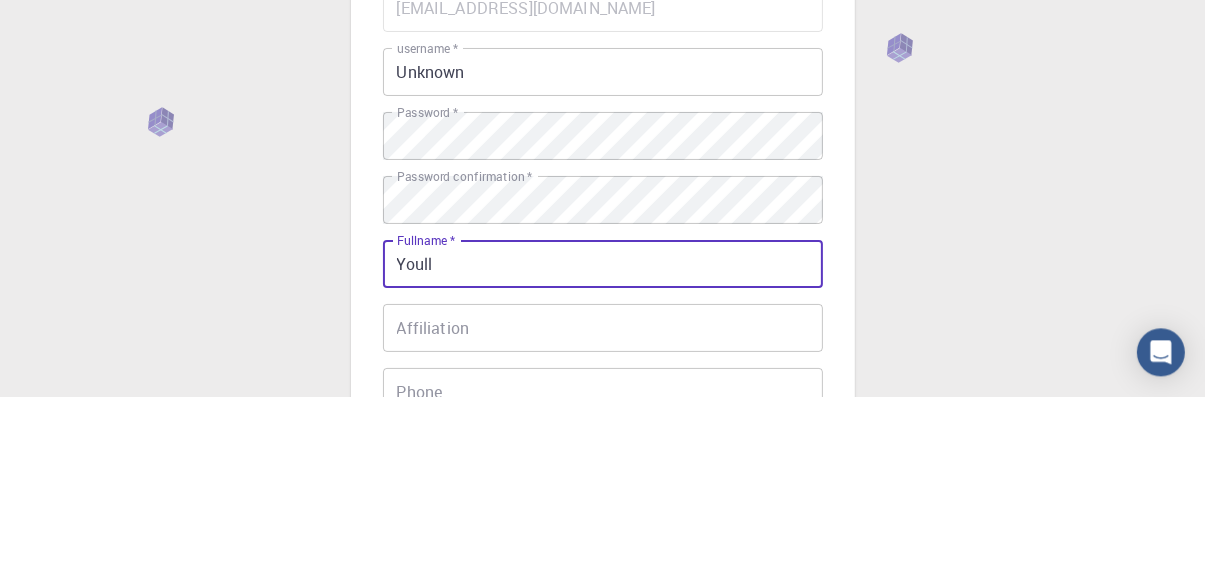 click on "Youll" at bounding box center [603, 455] 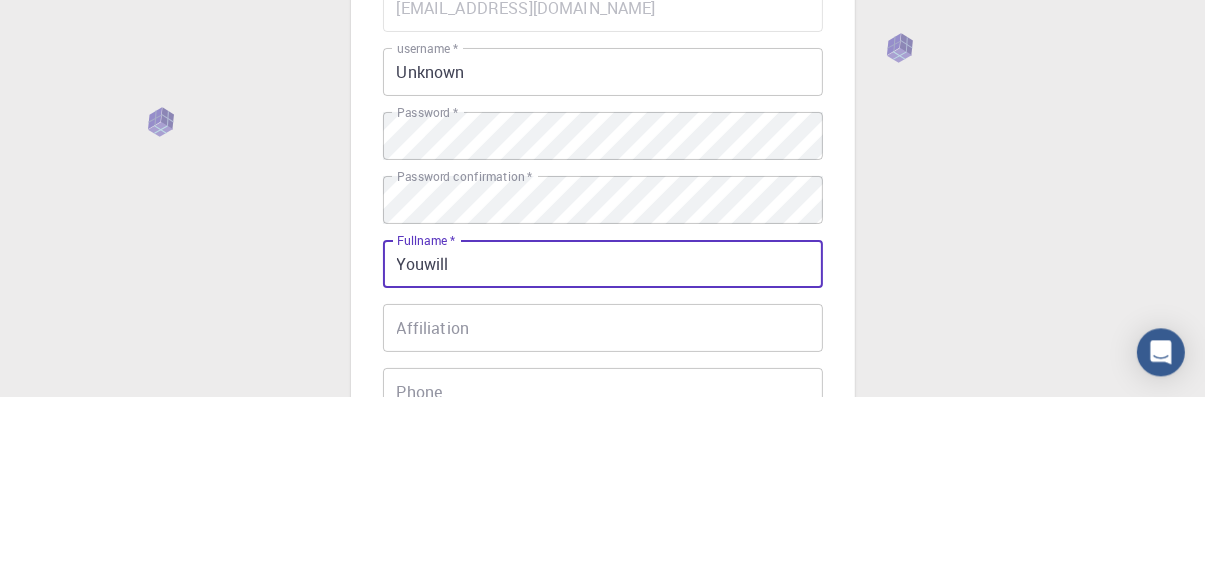 type on "Youwill" 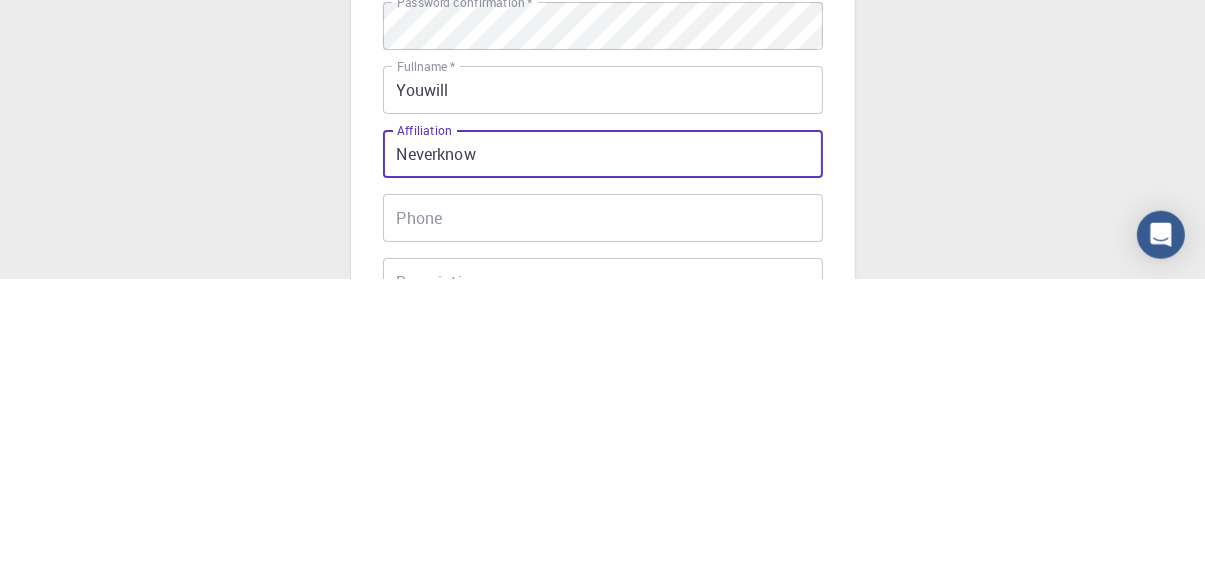scroll, scrollTop: 104, scrollLeft: 0, axis: vertical 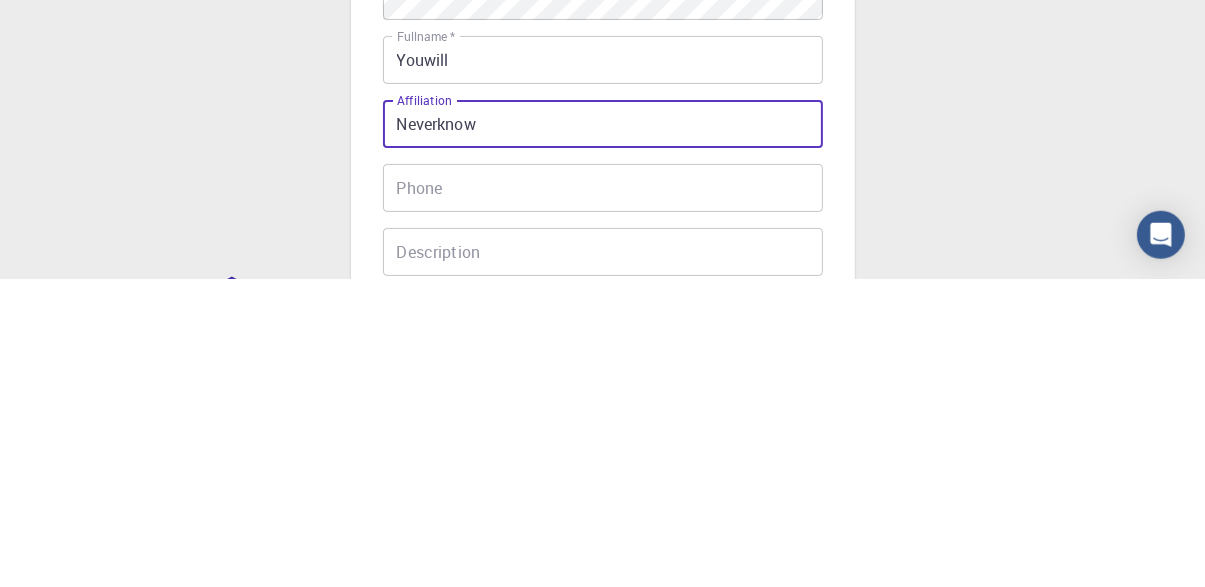 type on "Neverknow" 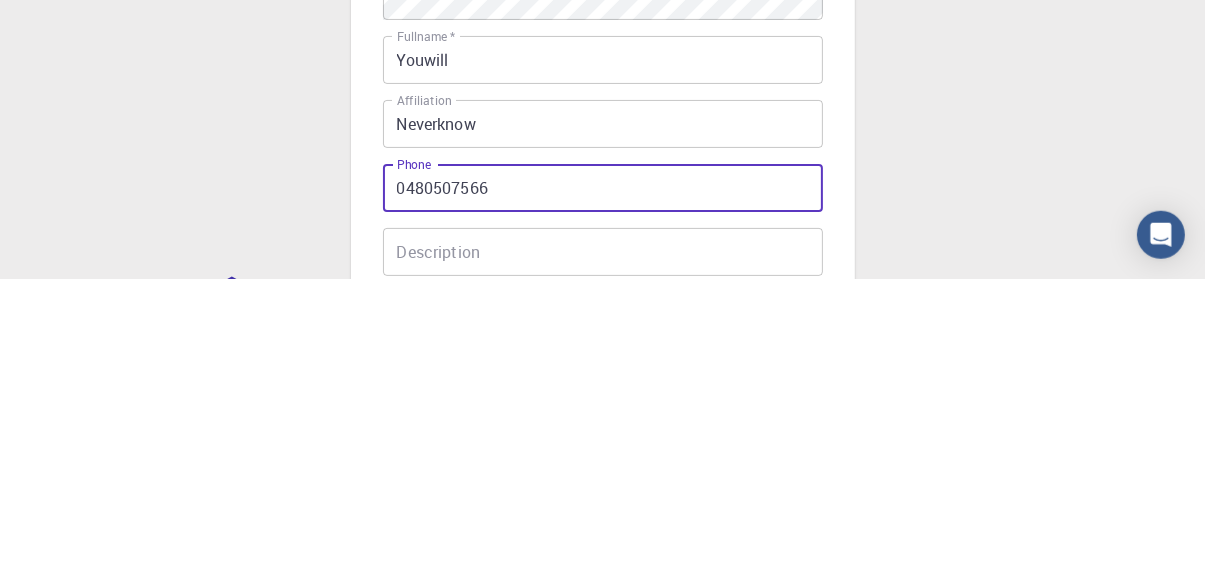 type on "0480507566" 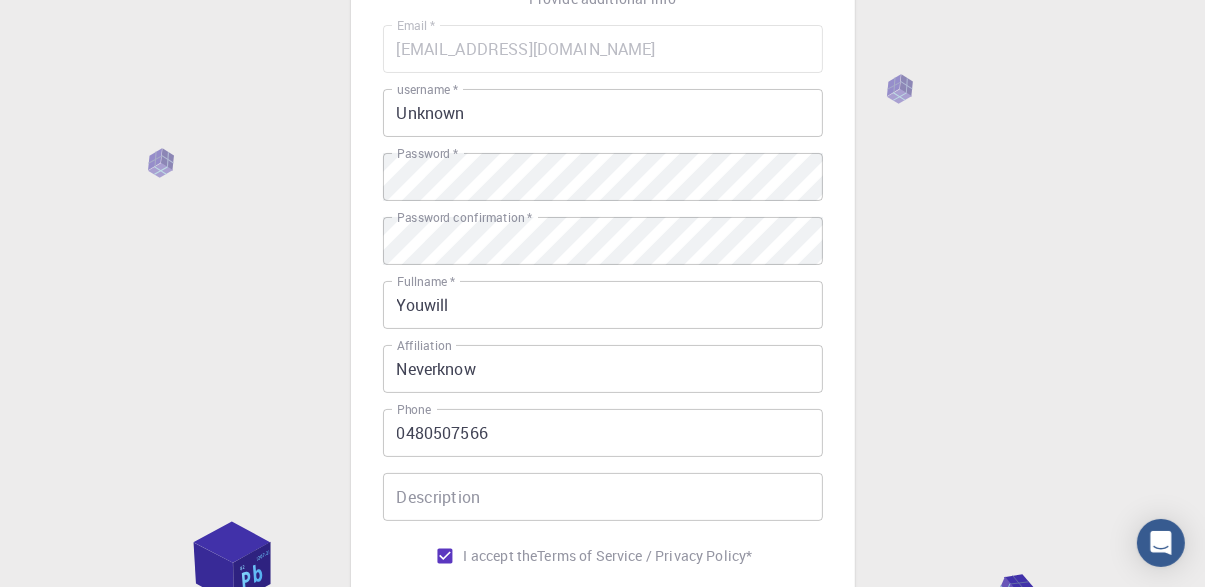 scroll, scrollTop: 285, scrollLeft: 0, axis: vertical 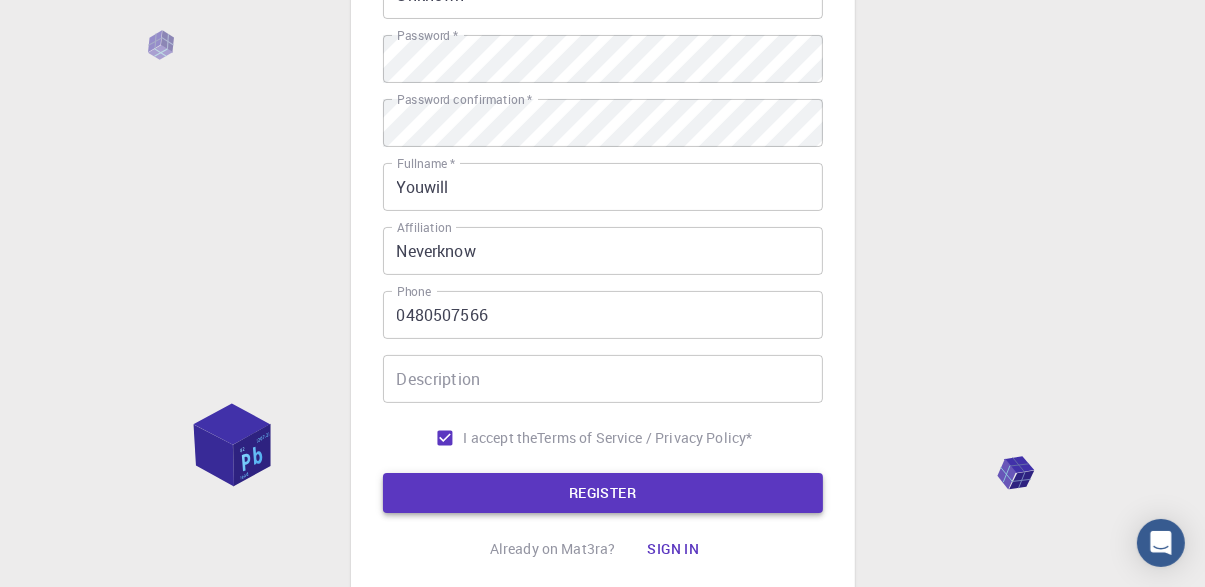 click on "REGISTER" at bounding box center (603, 493) 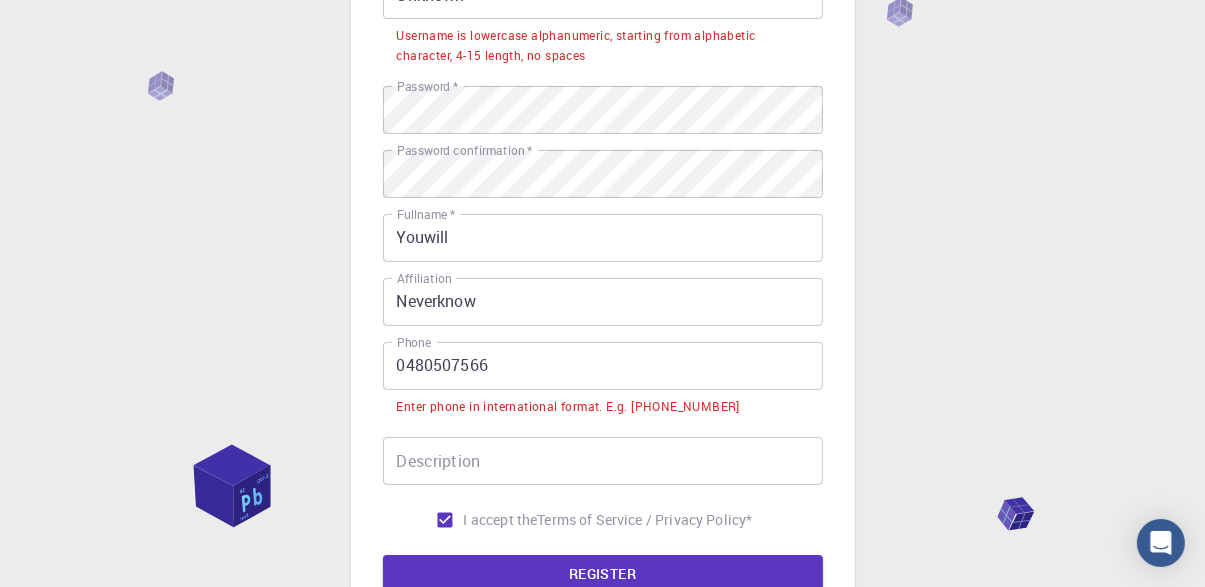 click on "0480507566" at bounding box center (603, 366) 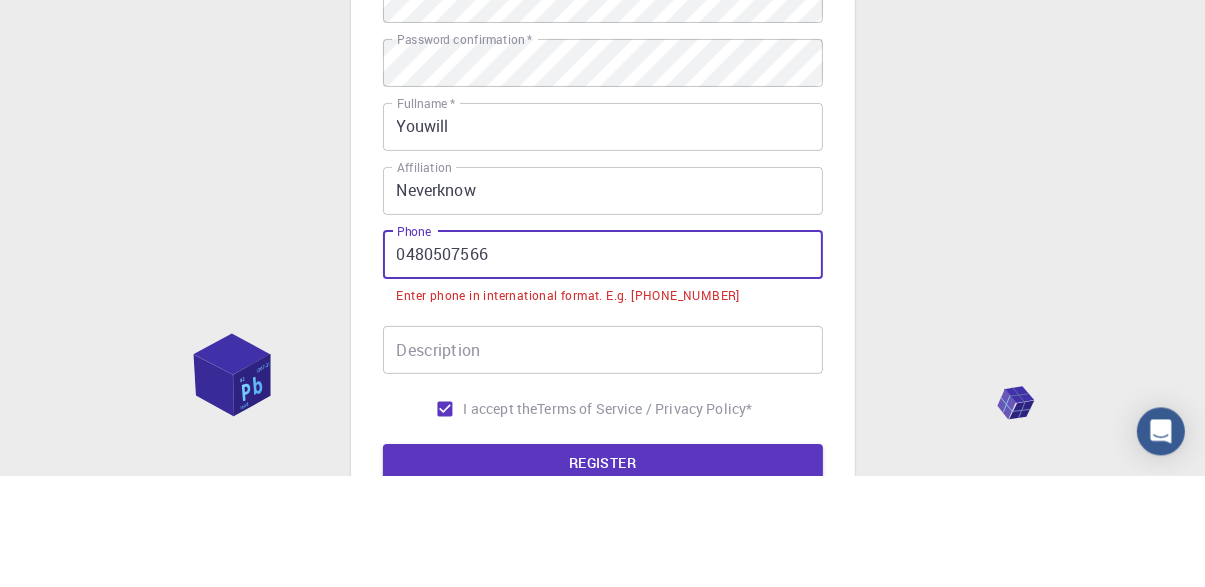scroll, scrollTop: 285, scrollLeft: 0, axis: vertical 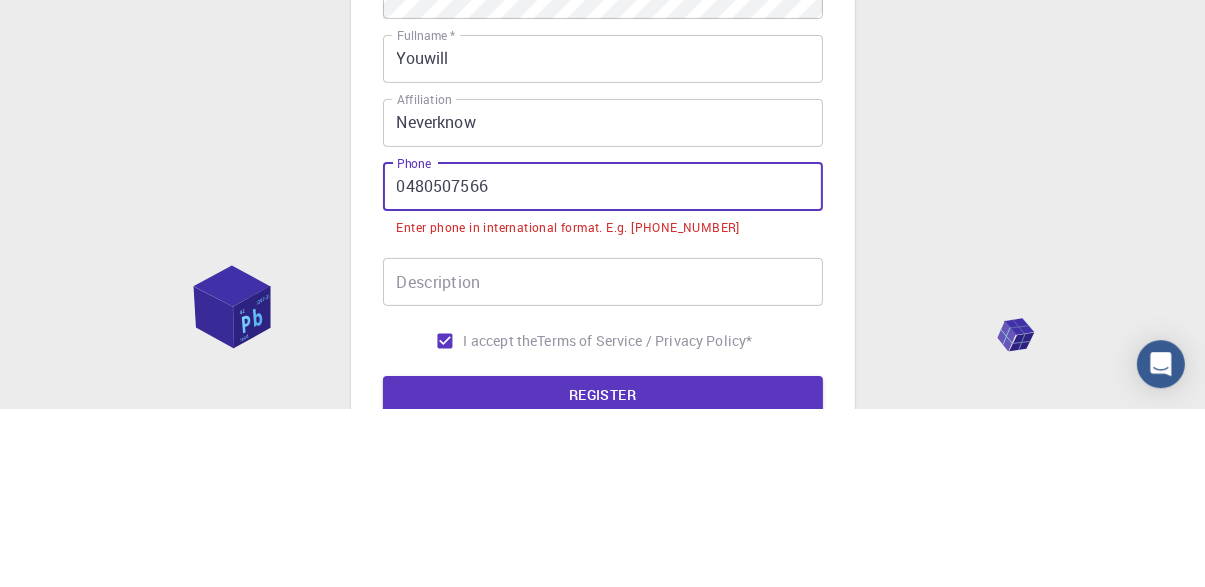 click on "0480507566" at bounding box center (603, 366) 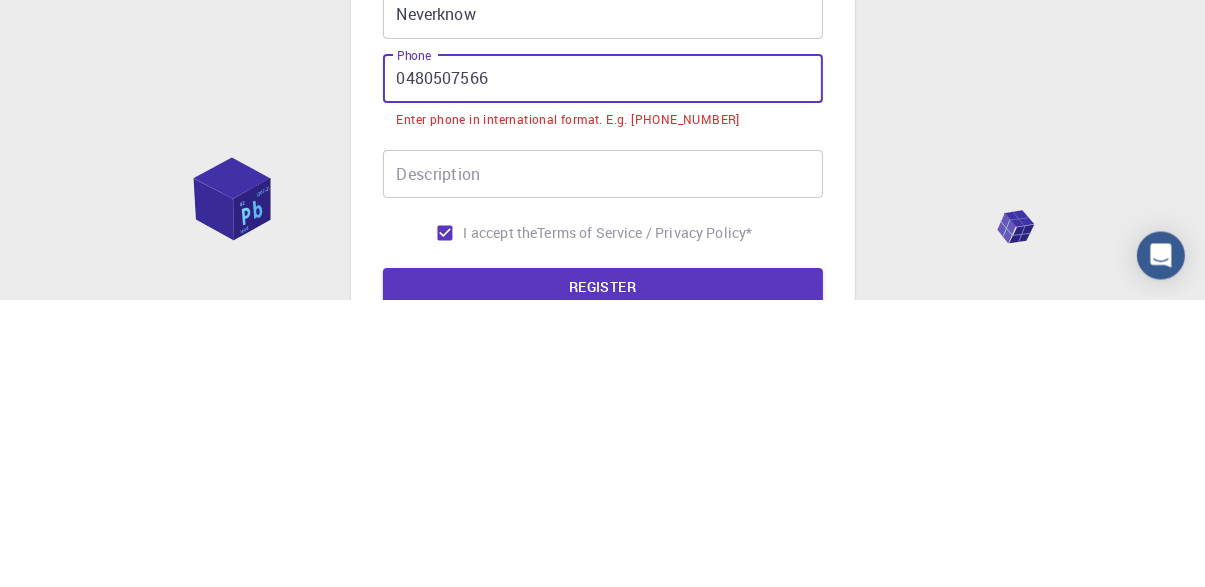 scroll, scrollTop: 285, scrollLeft: 0, axis: vertical 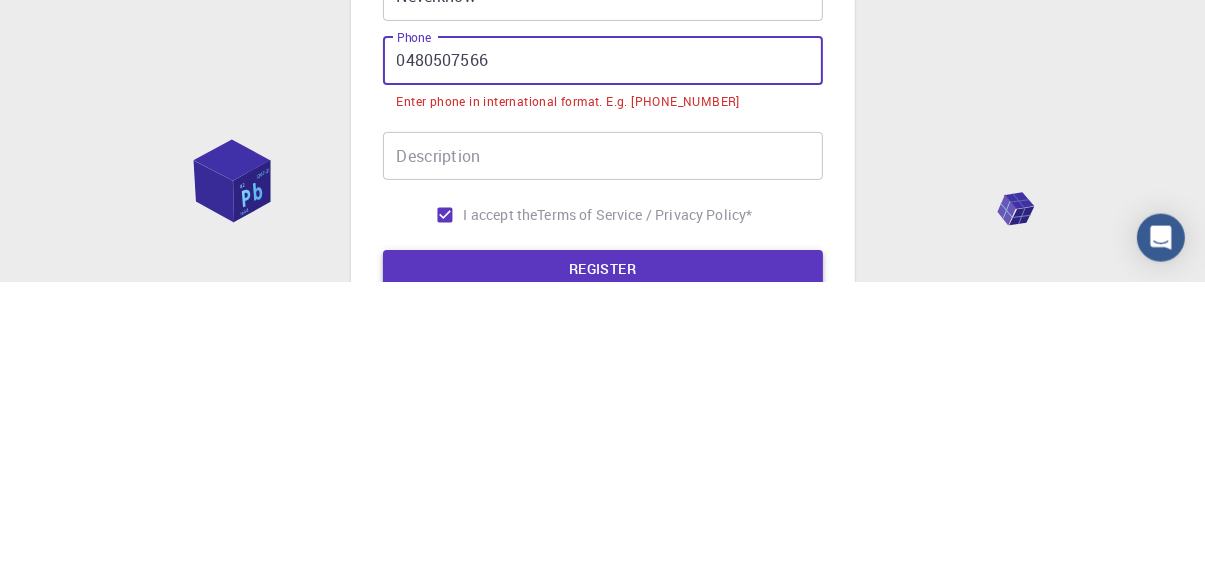 click on "REGISTER" at bounding box center [603, 575] 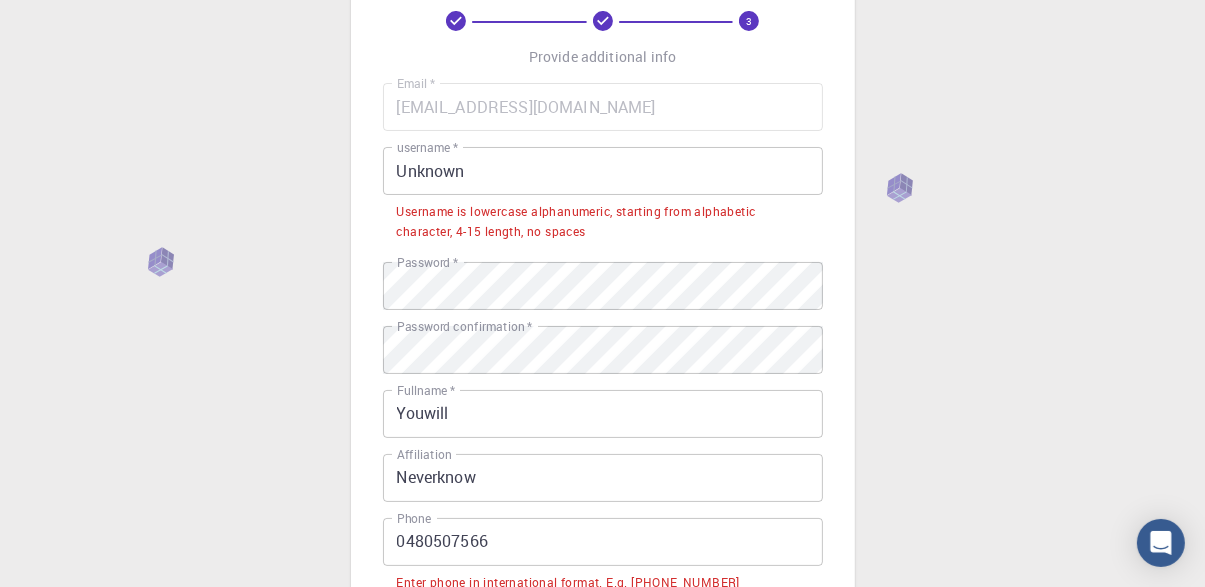 scroll, scrollTop: 108, scrollLeft: 0, axis: vertical 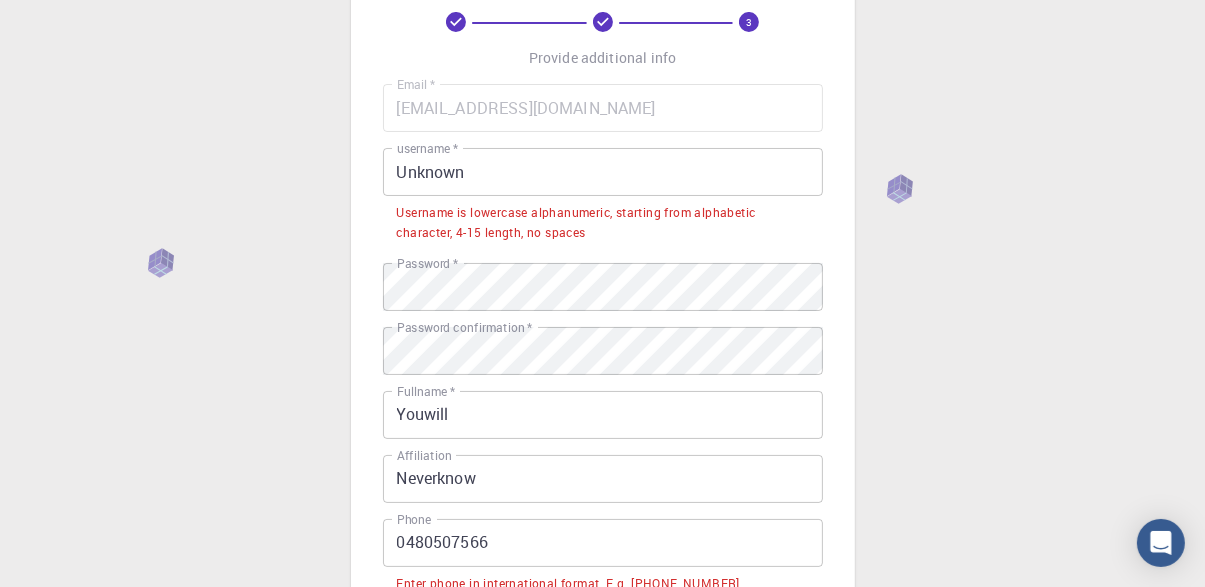 click on "Unknown" at bounding box center [603, 172] 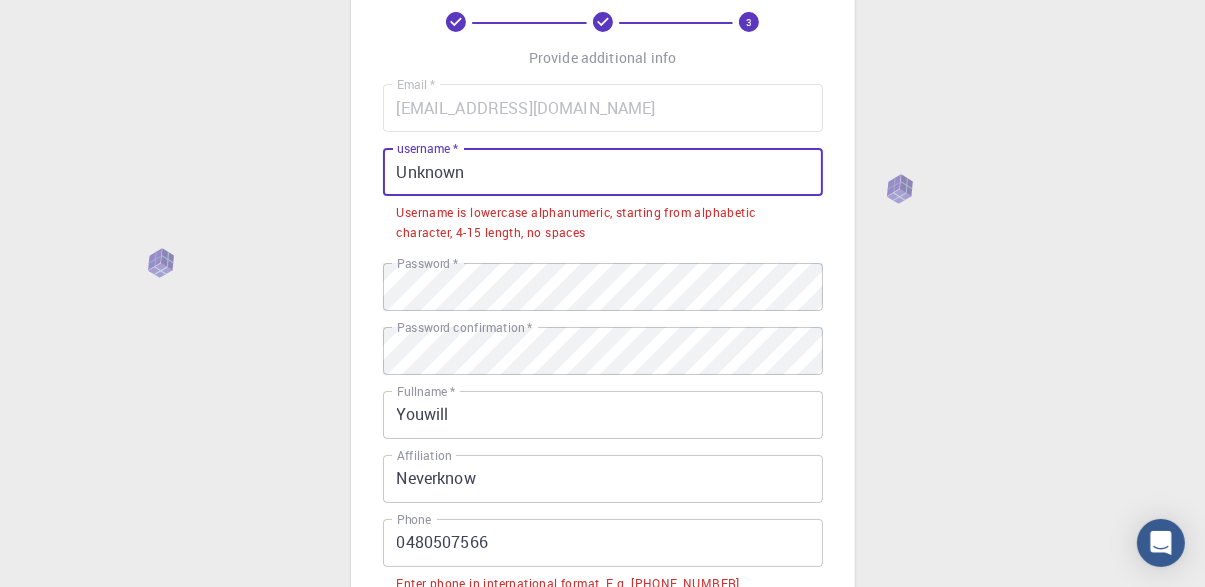click on "Unknown" at bounding box center [603, 172] 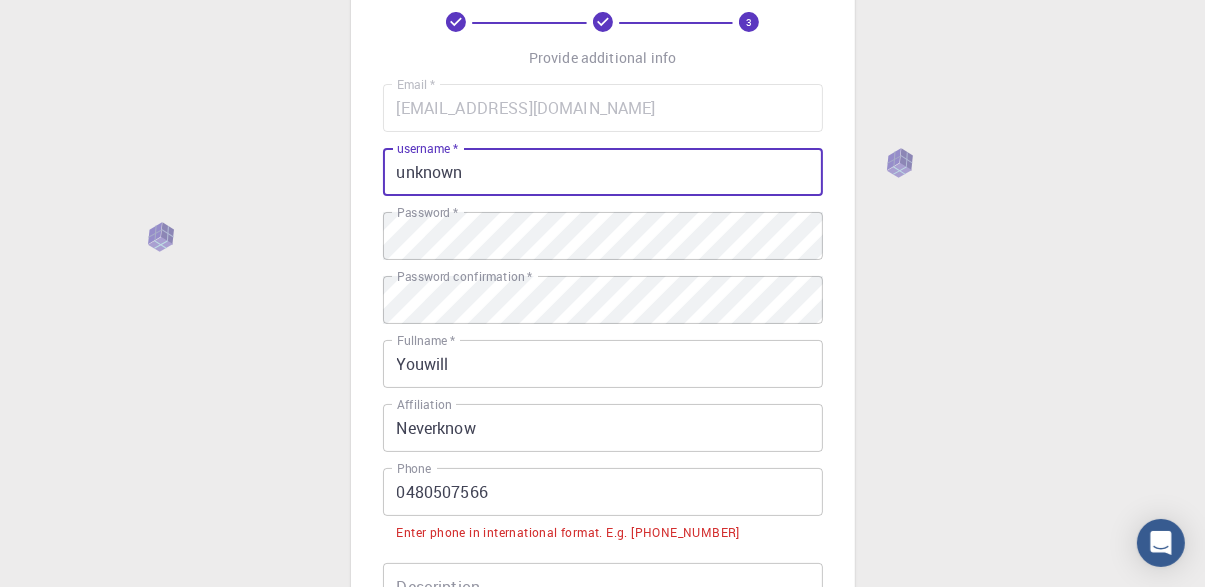 click on "unknown" at bounding box center [603, 172] 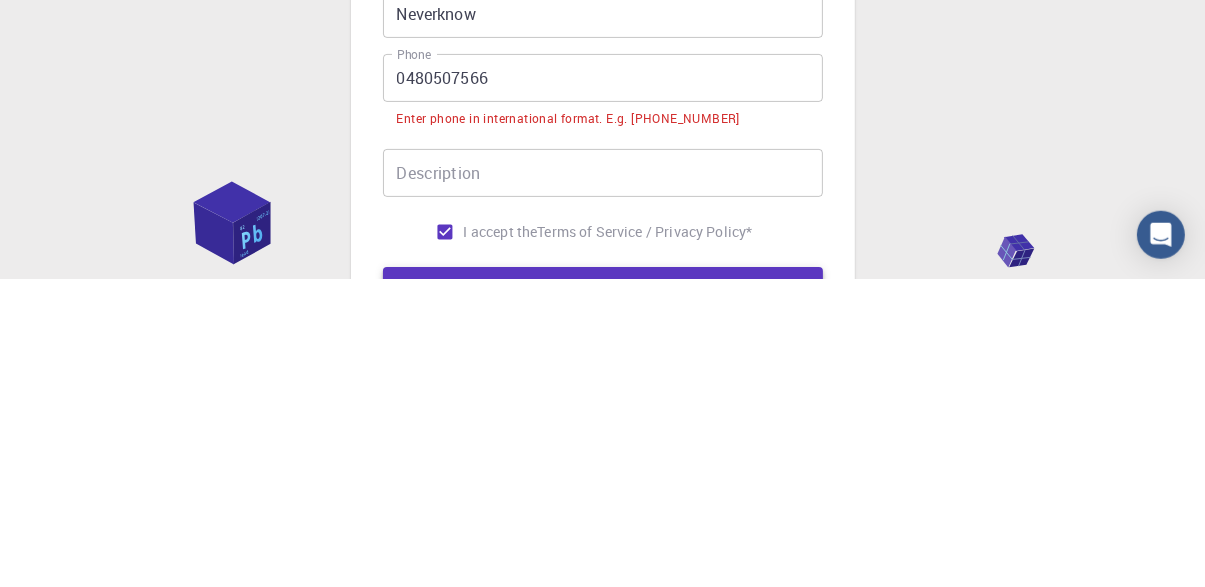 type on "unknownperson" 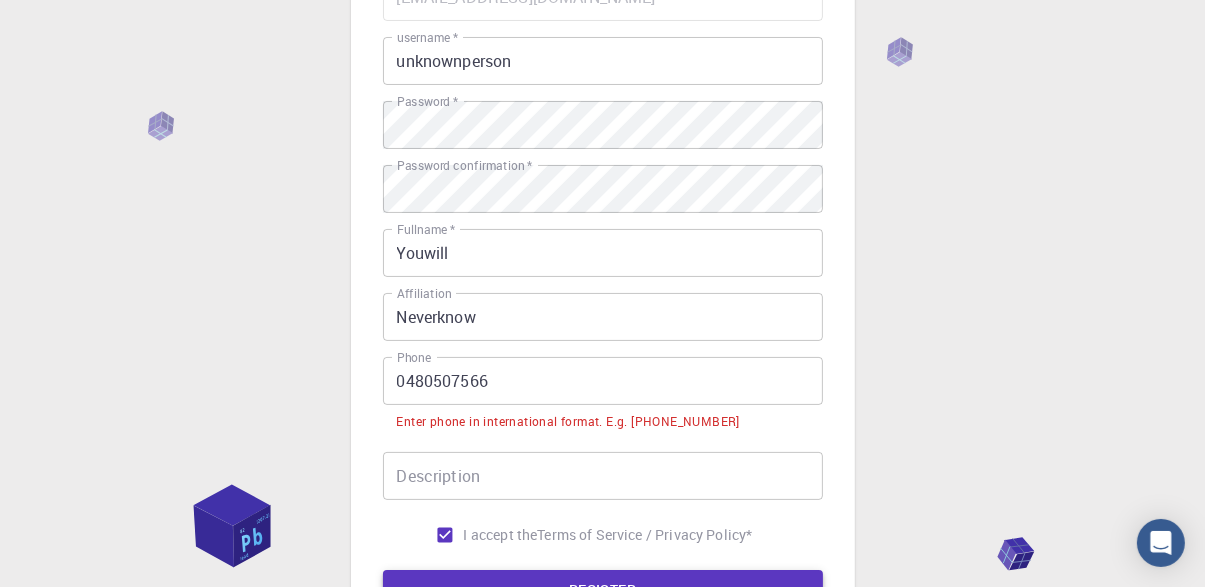 scroll, scrollTop: 225, scrollLeft: 0, axis: vertical 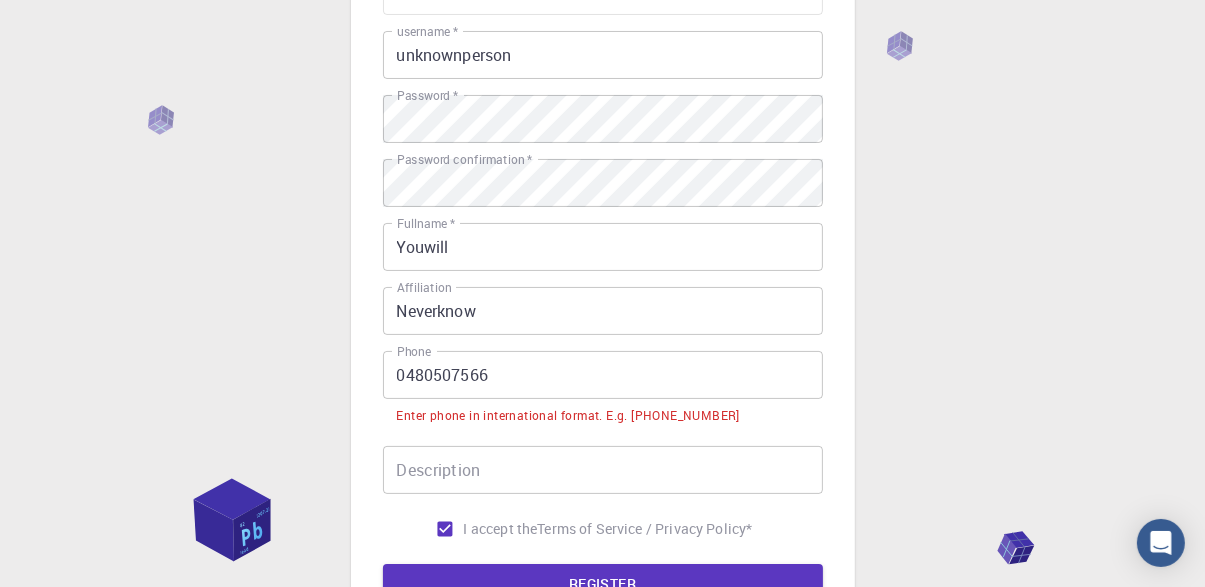 click on "0480507566" at bounding box center (603, 375) 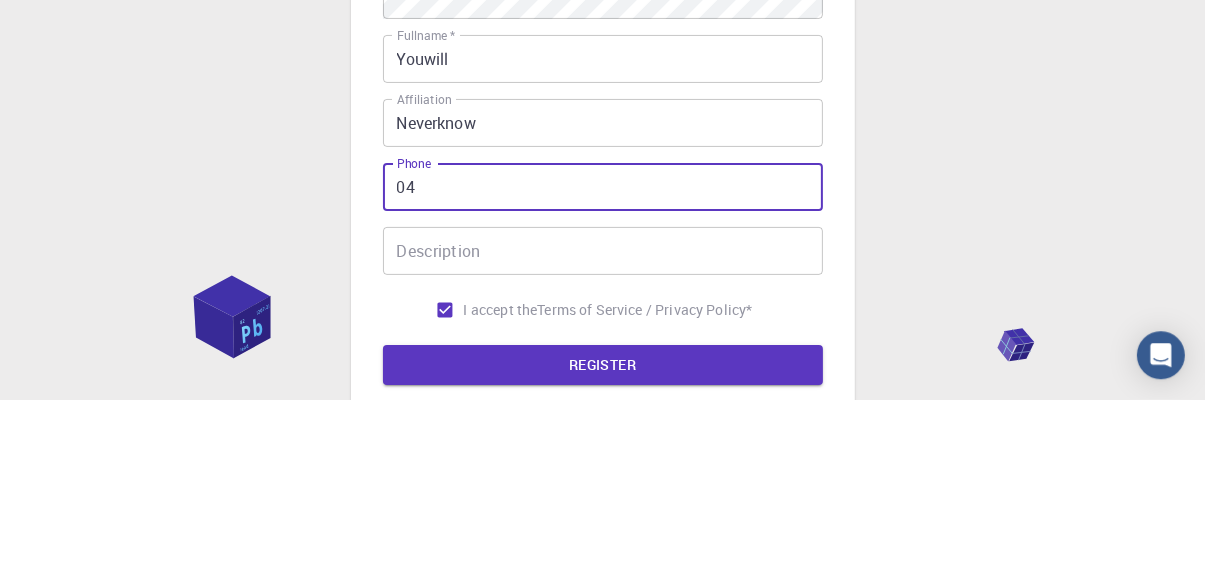 type on "0" 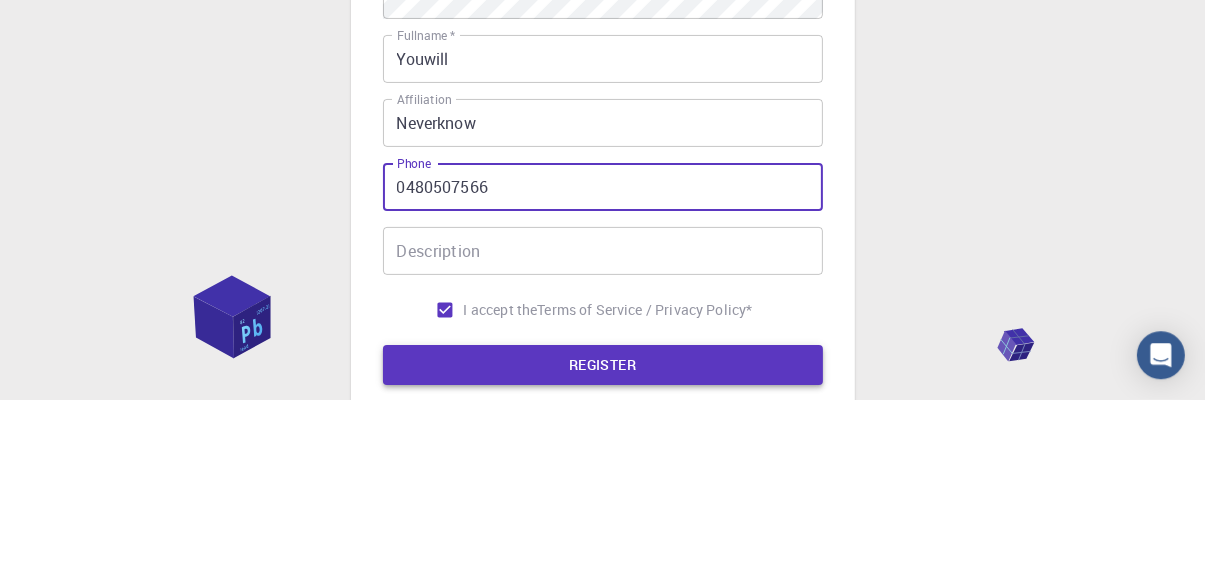 click on "REGISTER" at bounding box center [603, 553] 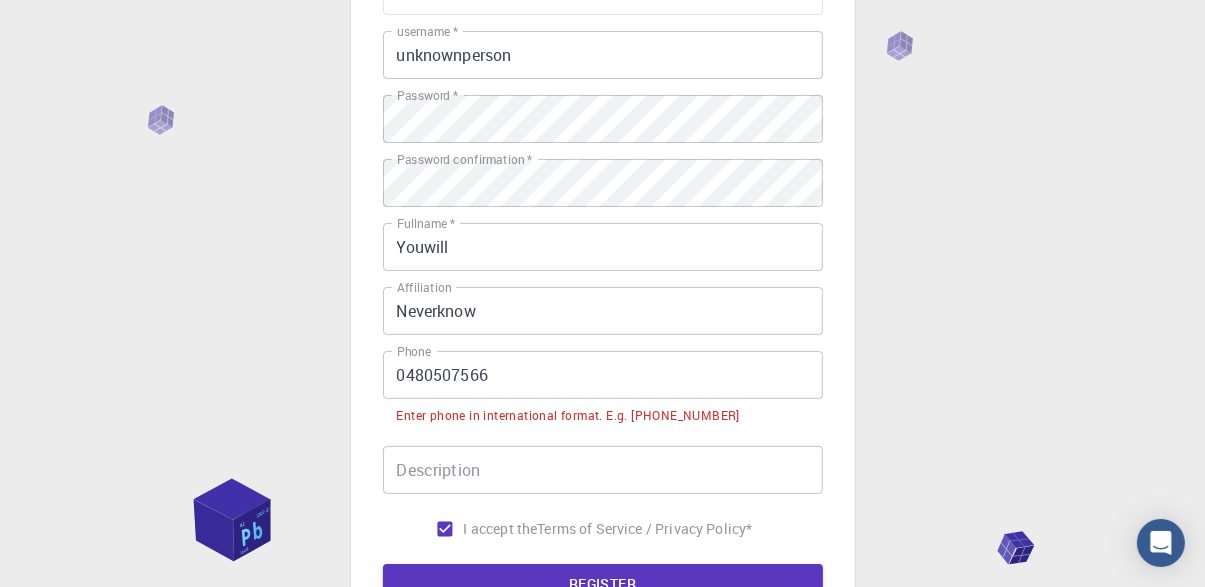 click on "0480507566" at bounding box center (603, 375) 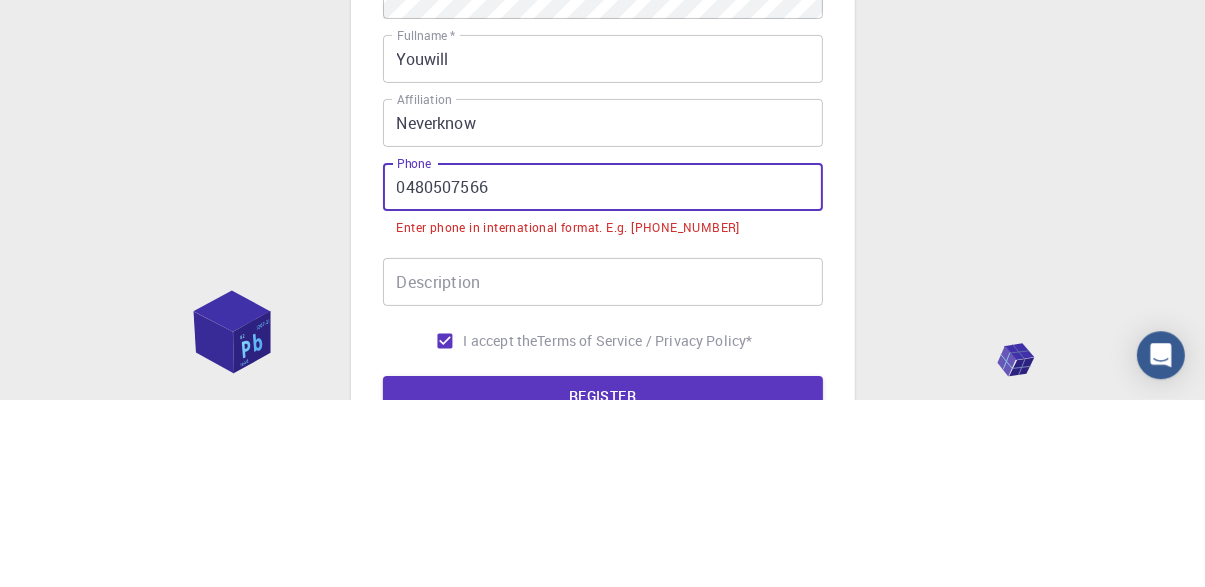 scroll, scrollTop: 225, scrollLeft: 0, axis: vertical 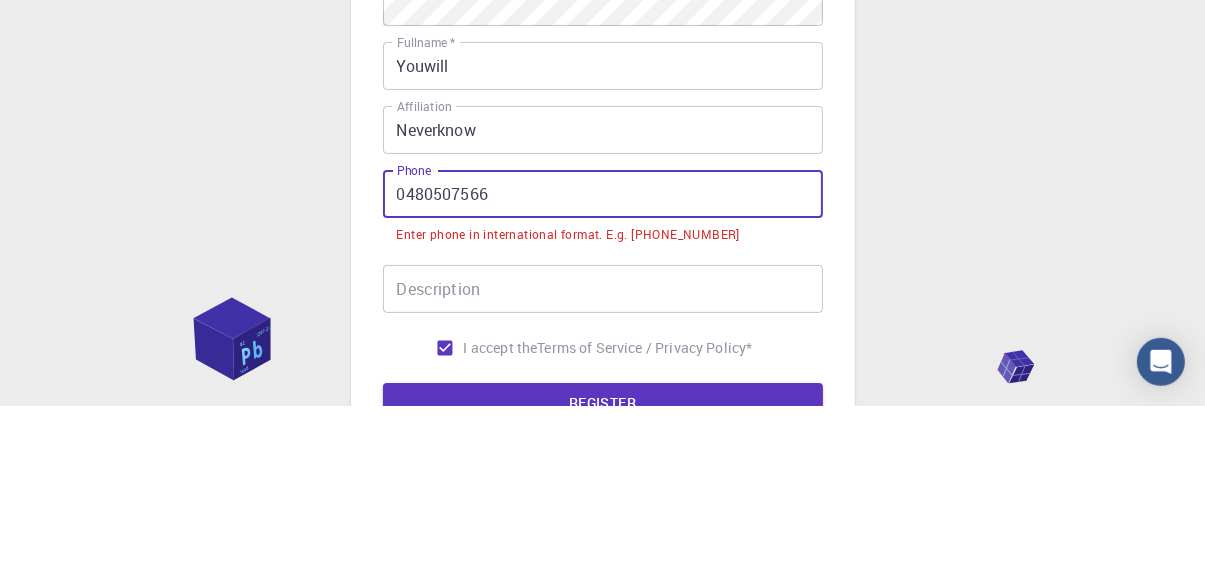click on "0480507566" at bounding box center (603, 375) 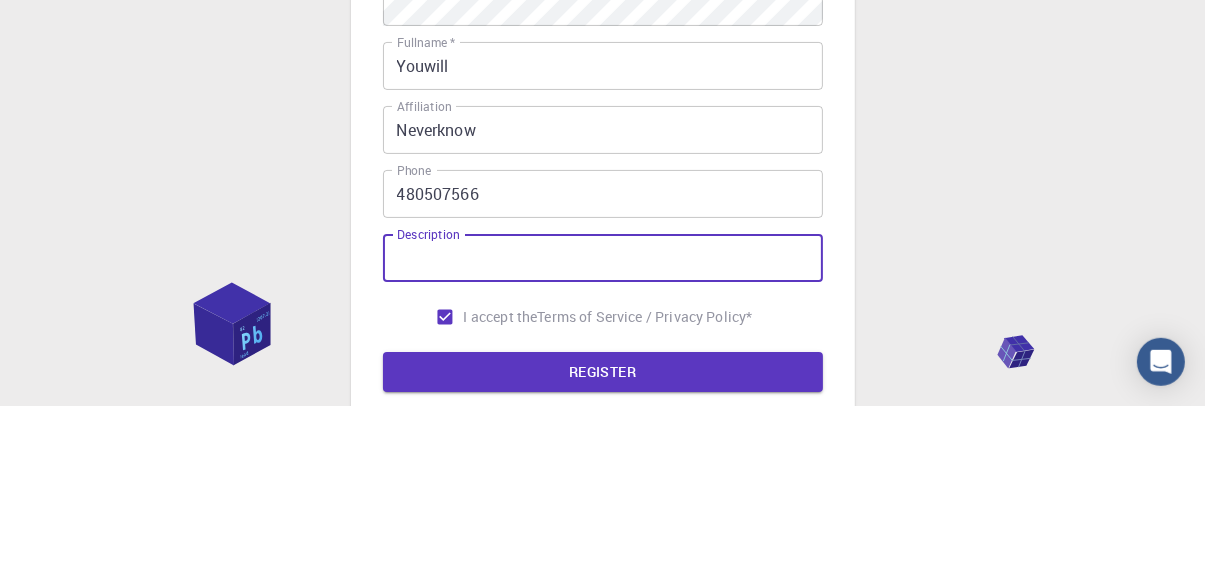 click on "480507566" at bounding box center [603, 375] 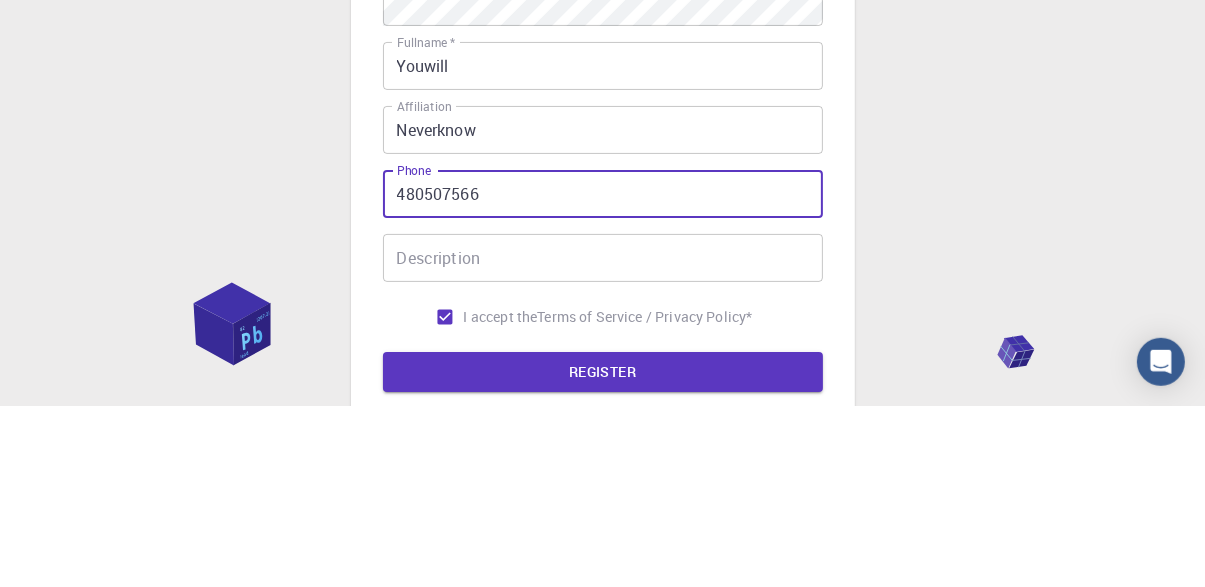 click on "480507566" at bounding box center [603, 375] 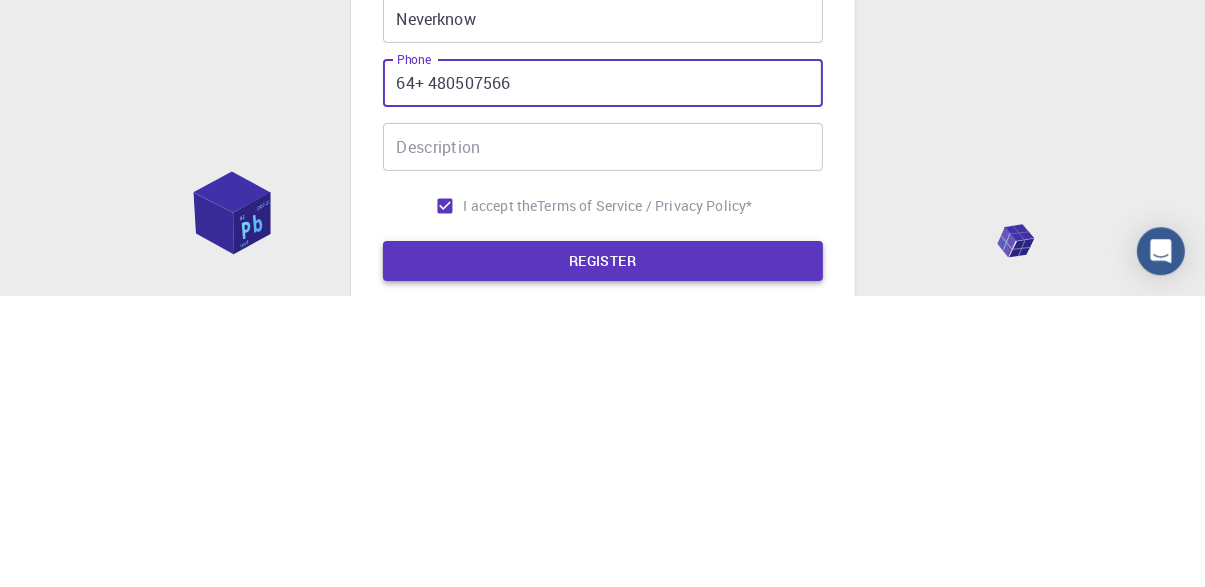 click on "REGISTER" at bounding box center [603, 553] 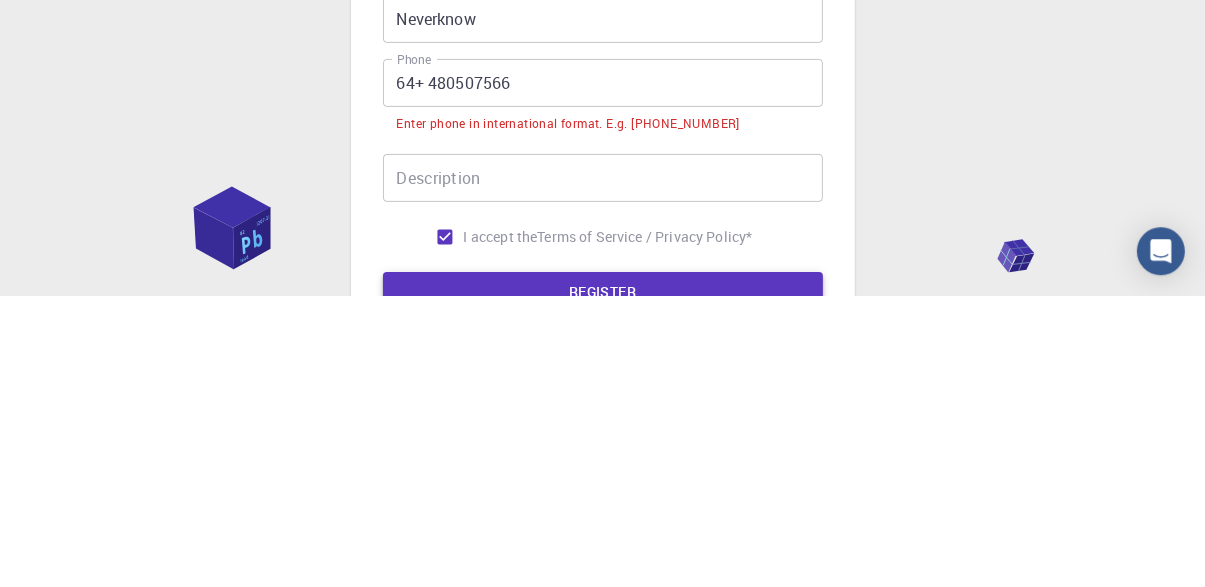 scroll, scrollTop: 225, scrollLeft: 0, axis: vertical 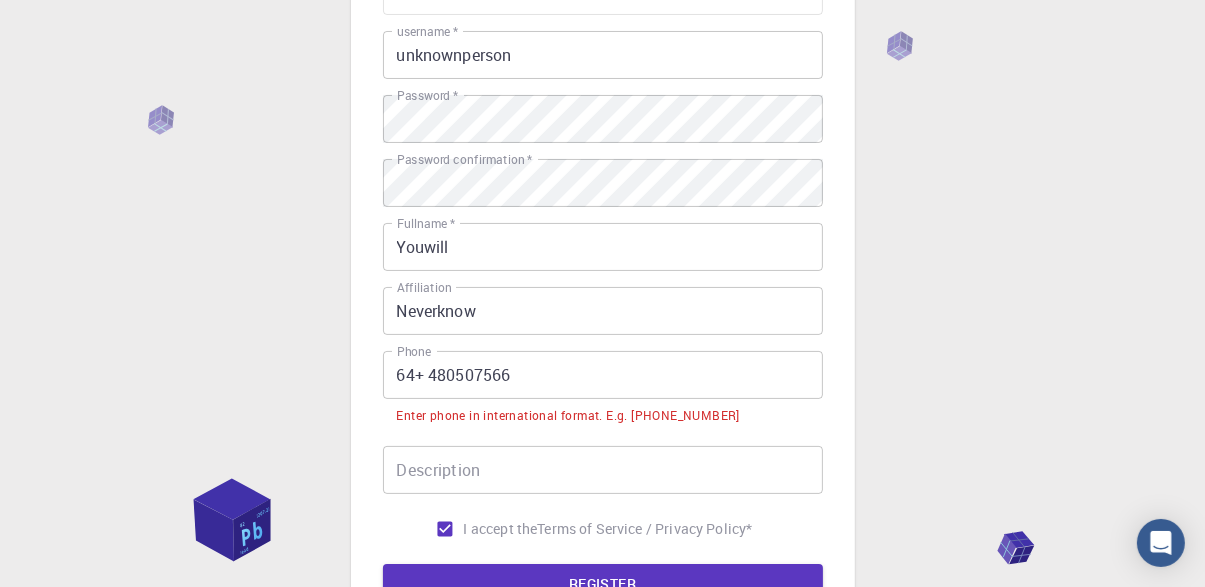 click on "64+ 480507566" at bounding box center [603, 375] 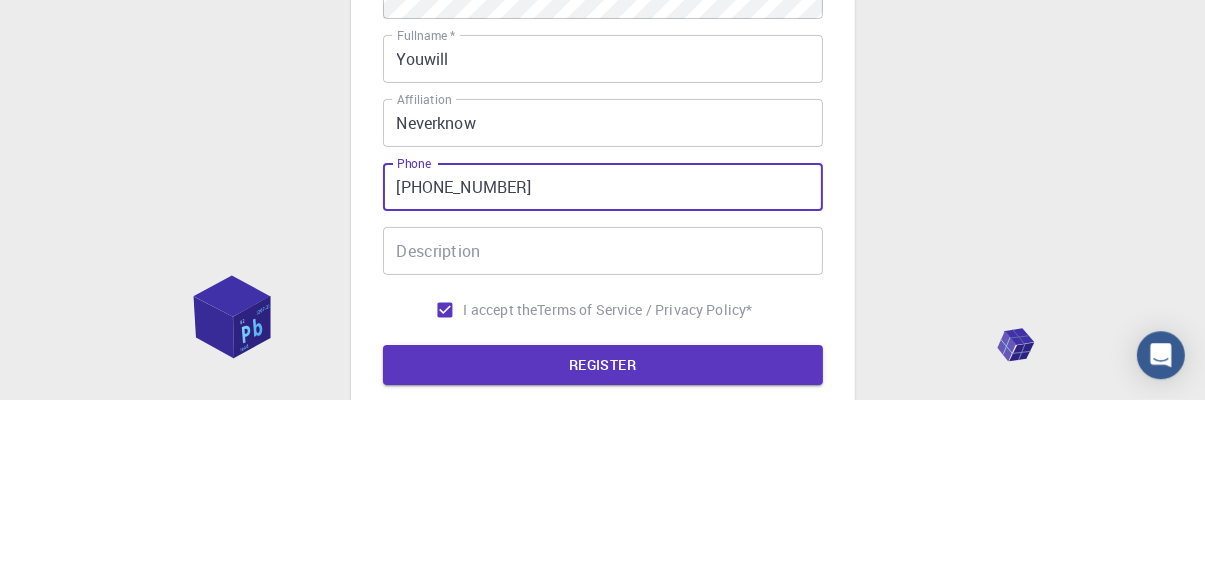 click on "[PHONE_NUMBER]" at bounding box center [603, 375] 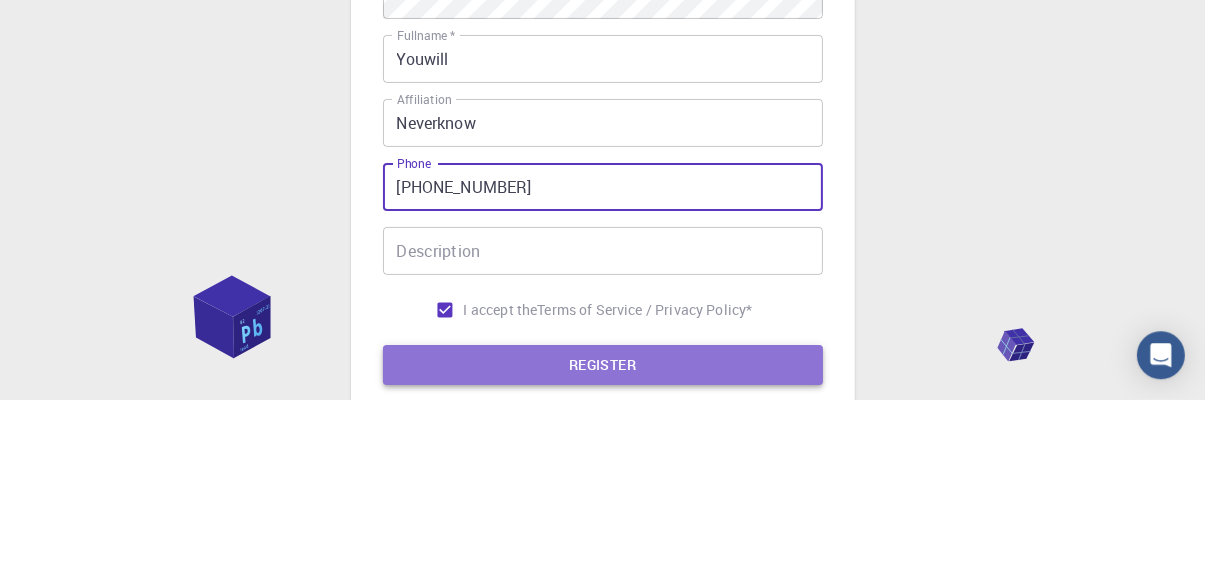 type on "[PHONE_NUMBER]" 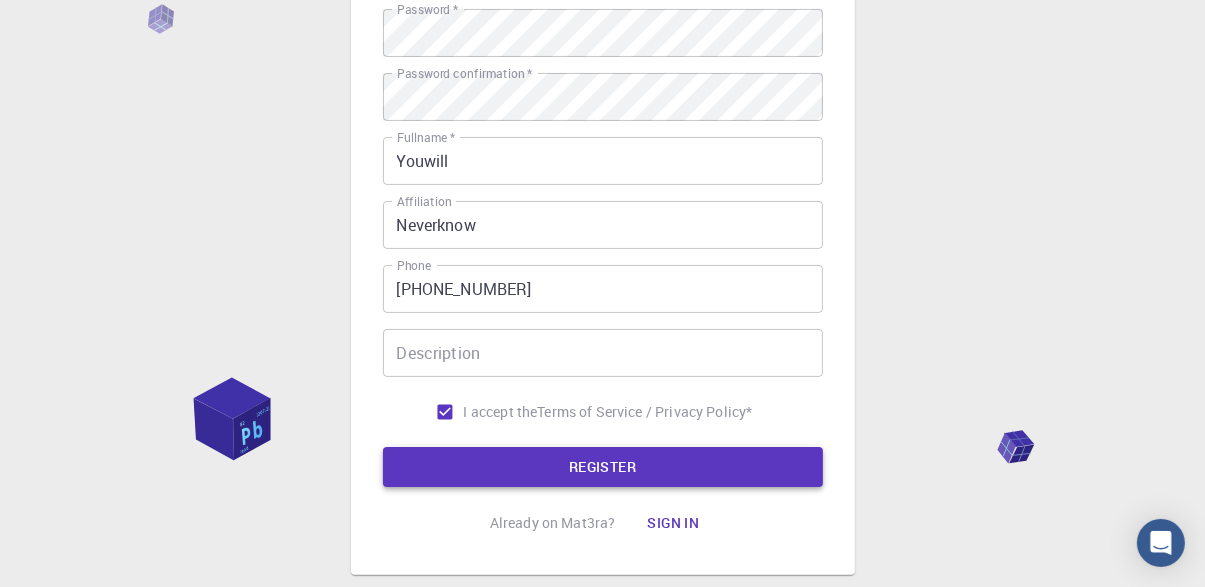 scroll, scrollTop: 337, scrollLeft: 0, axis: vertical 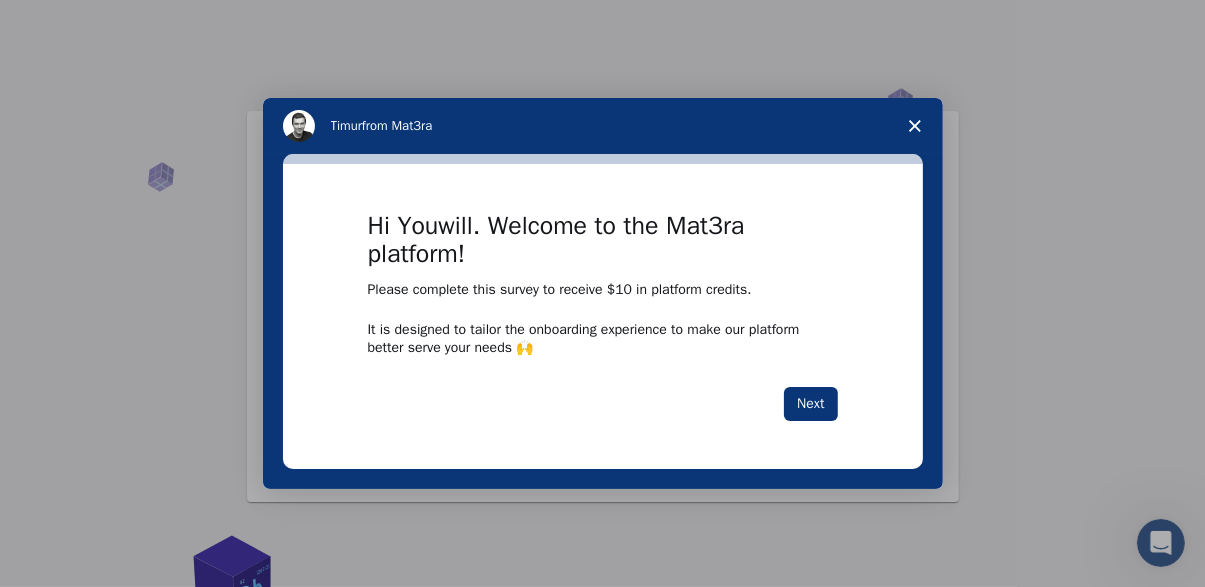 click at bounding box center (915, 126) 